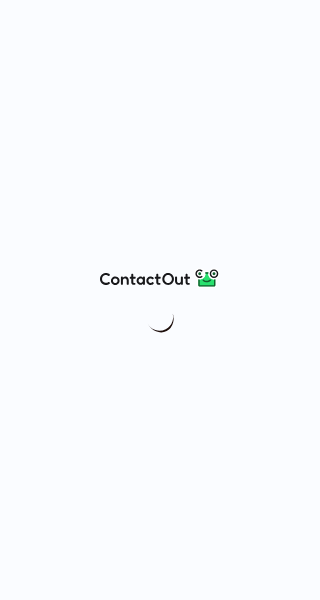 scroll, scrollTop: 0, scrollLeft: 0, axis: both 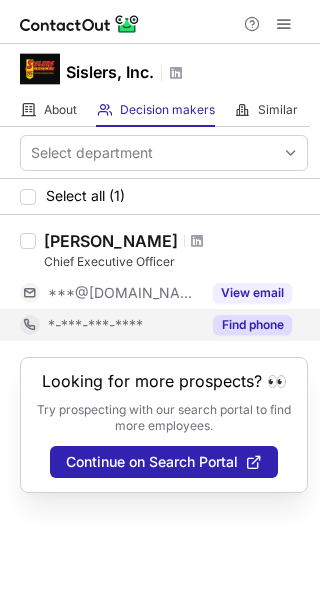 click on "Find phone" at bounding box center [252, 325] 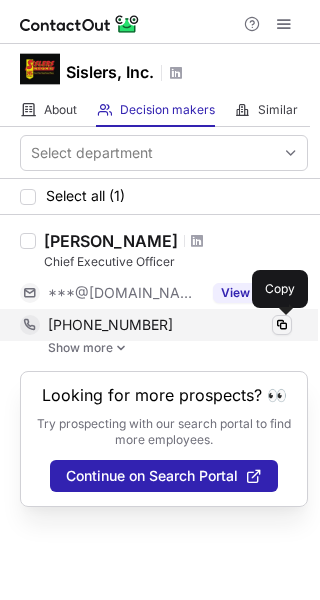 click at bounding box center [282, 325] 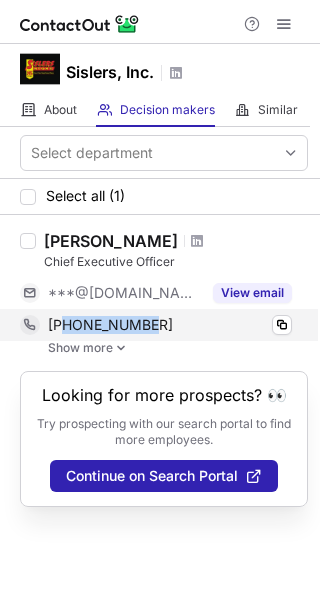 drag, startPoint x: 162, startPoint y: 328, endPoint x: 63, endPoint y: 333, distance: 99.12618 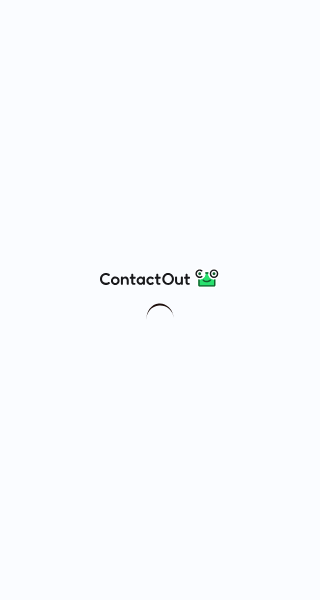 scroll, scrollTop: 0, scrollLeft: 0, axis: both 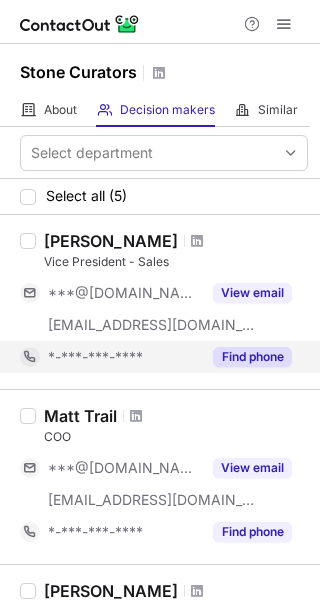 click on "Find phone" at bounding box center (252, 357) 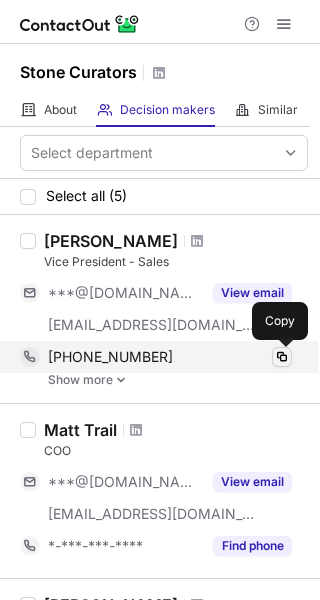 click at bounding box center [282, 357] 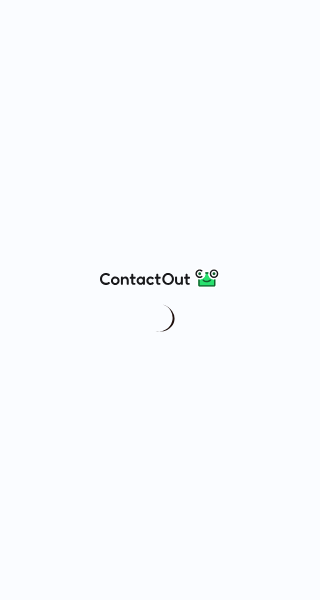 scroll, scrollTop: 0, scrollLeft: 0, axis: both 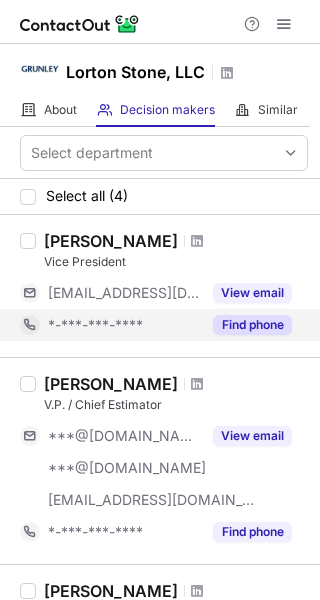 click on "Find phone" at bounding box center (252, 325) 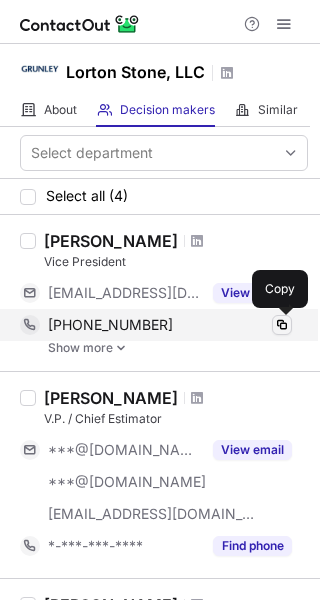 click at bounding box center (282, 325) 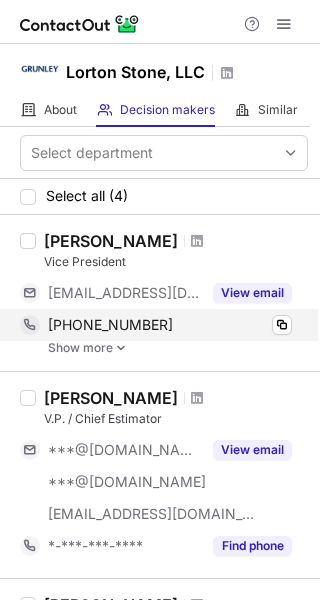 click on "[PHONE_NUMBER] Copied!" at bounding box center (156, 325) 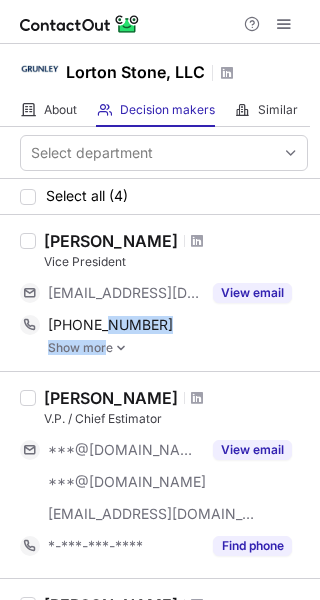 click on "[PHONE_NUMBER] Copied! Show more" at bounding box center (164, 332) 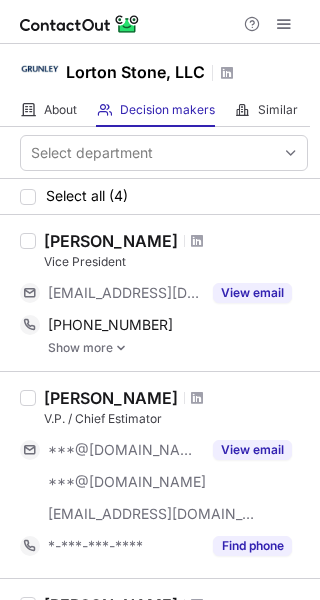 click on "Show more" at bounding box center [178, 348] 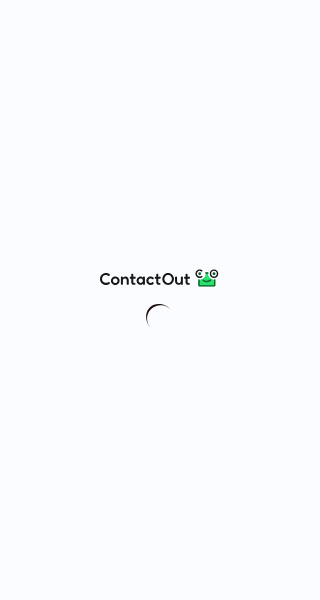 scroll, scrollTop: 0, scrollLeft: 0, axis: both 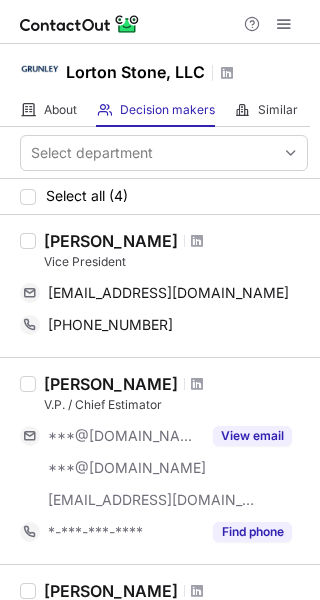 click on "[PERSON_NAME] Vice President [EMAIL_ADDRESS][DOMAIN_NAME] Copy [PHONE_NUMBER] Copy" at bounding box center (160, 286) 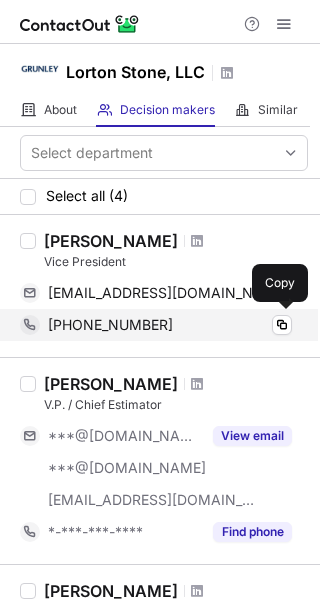 click on "[PHONE_NUMBER]" at bounding box center (110, 325) 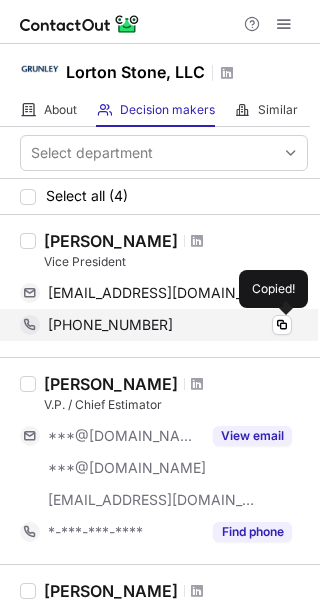 click on "[PHONE_NUMBER] Copied!" at bounding box center (156, 325) 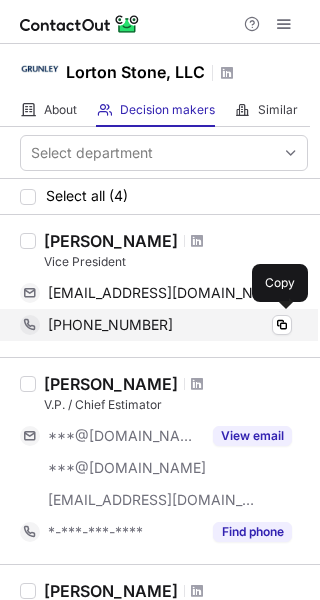 click on "[PHONE_NUMBER]" at bounding box center [170, 325] 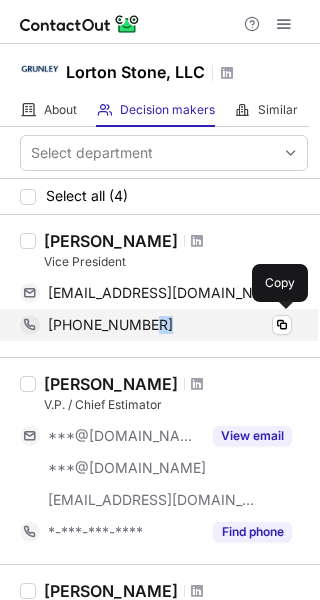 click on "[PHONE_NUMBER]" at bounding box center (170, 325) 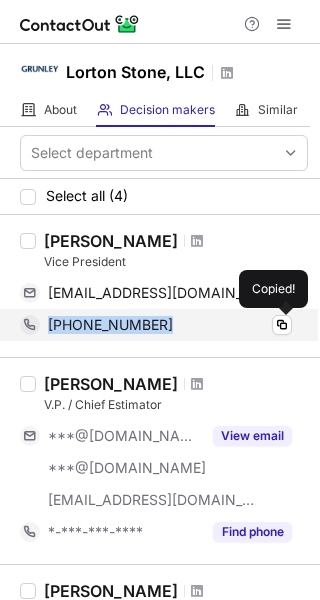 click on "[PHONE_NUMBER]" at bounding box center (170, 325) 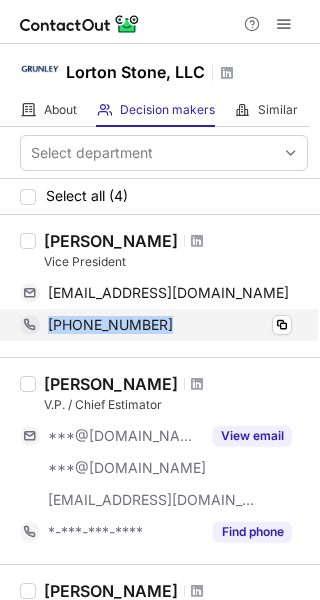 click on "[PHONE_NUMBER]" at bounding box center [170, 325] 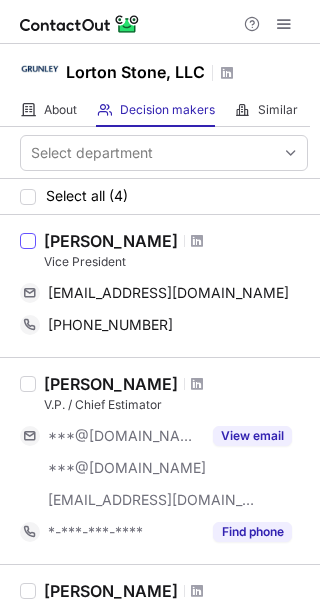 click at bounding box center (28, 241) 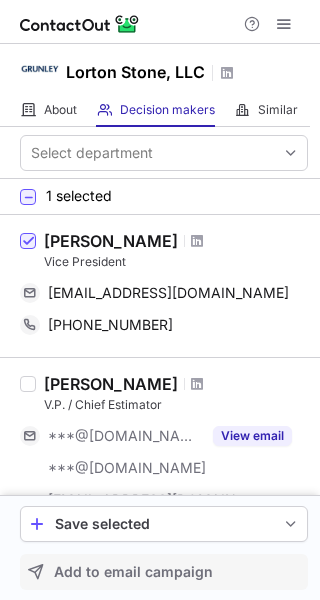 click on "Add to email campaign" at bounding box center (133, 572) 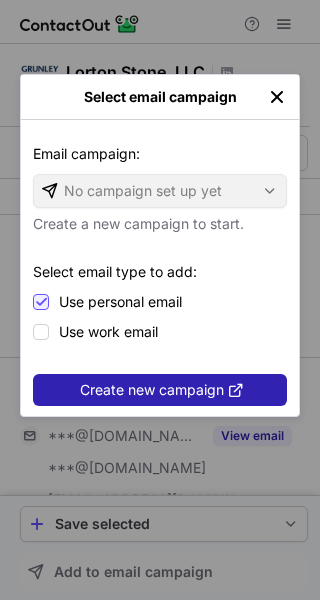 click on "Create new campaign" at bounding box center [152, 390] 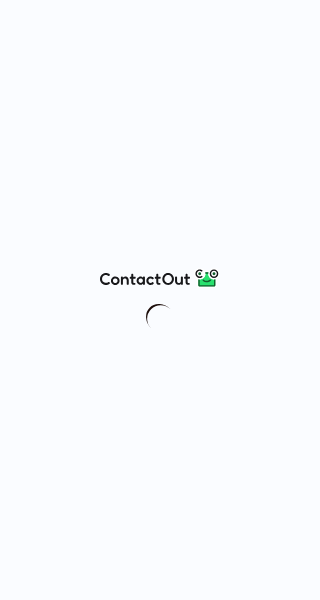 scroll, scrollTop: 0, scrollLeft: 0, axis: both 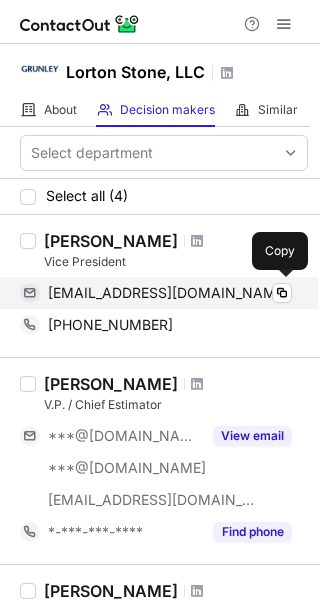 click on "[EMAIL_ADDRESS][DOMAIN_NAME]" at bounding box center [170, 293] 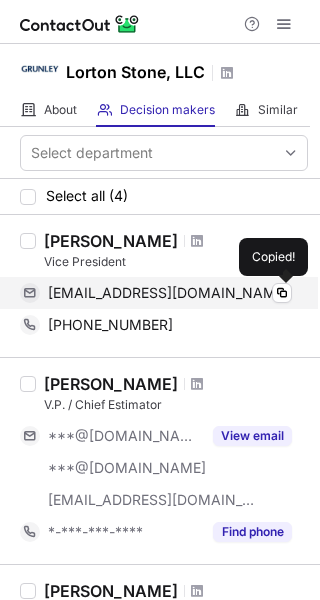 click on "[EMAIL_ADDRESS][DOMAIN_NAME]" at bounding box center (170, 293) 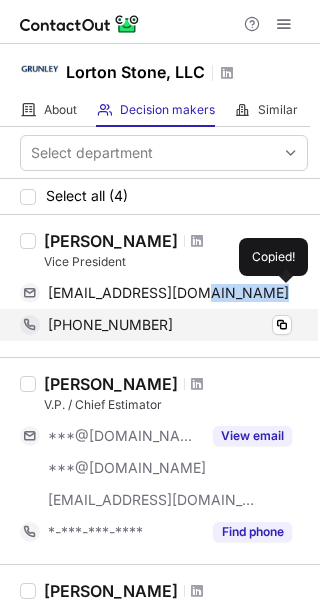 drag, startPoint x: 271, startPoint y: 292, endPoint x: 251, endPoint y: 311, distance: 27.58623 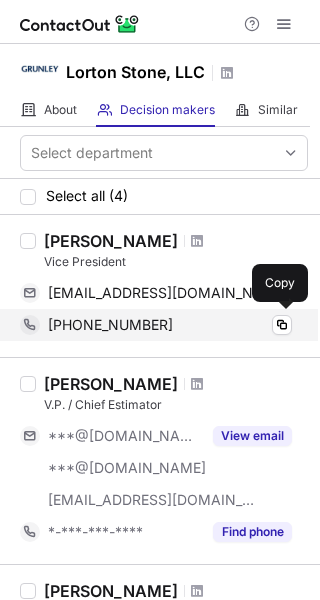 click on "[PHONE_NUMBER]" at bounding box center [170, 325] 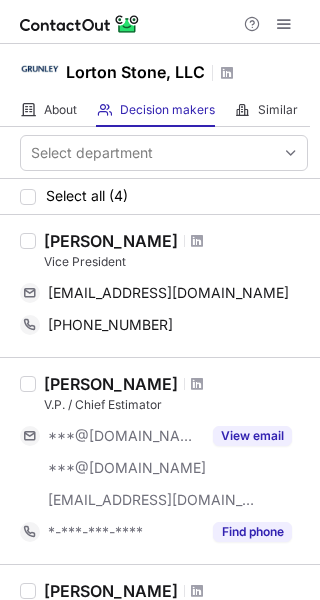 click on "Vice President" at bounding box center [176, 262] 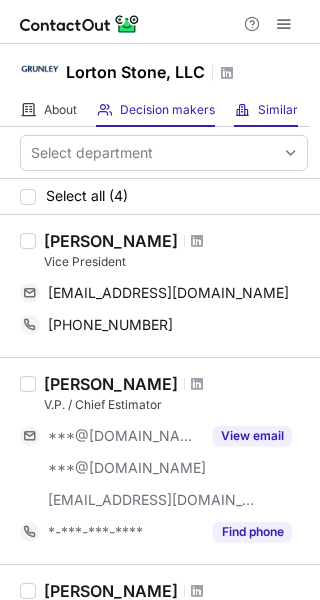 click on "Similar Similar Companies" at bounding box center (266, 110) 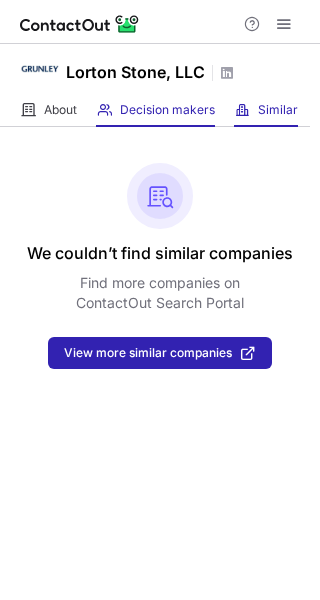 click on "Decision makers View Employees" at bounding box center (155, 110) 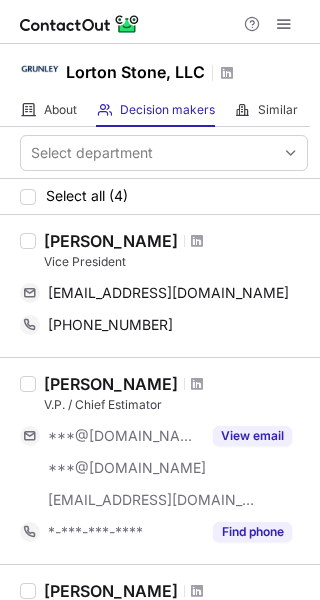 click on "About About Company Decision makers View Employees Similar Similar Companies" at bounding box center (155, 110) 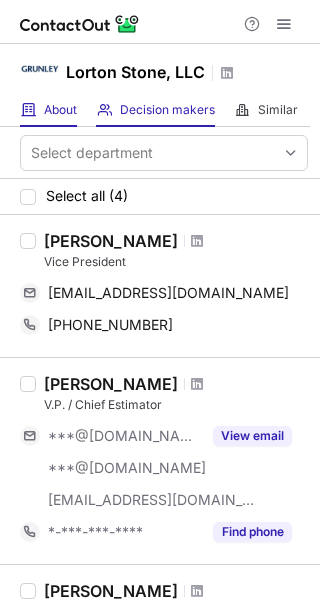 click on "About About Company" at bounding box center [48, 110] 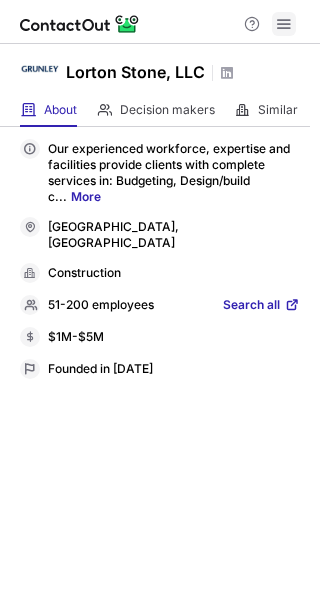 click at bounding box center [284, 24] 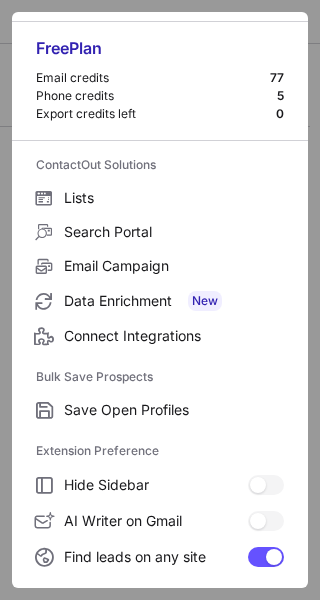 scroll, scrollTop: 0, scrollLeft: 0, axis: both 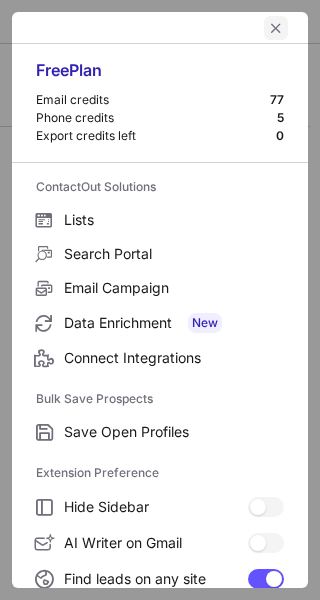 click at bounding box center [276, 28] 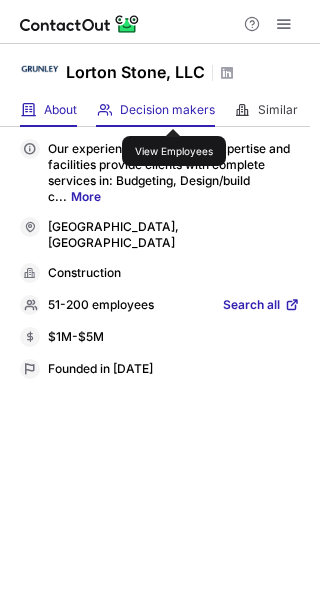 click on "Decision makers" at bounding box center (167, 110) 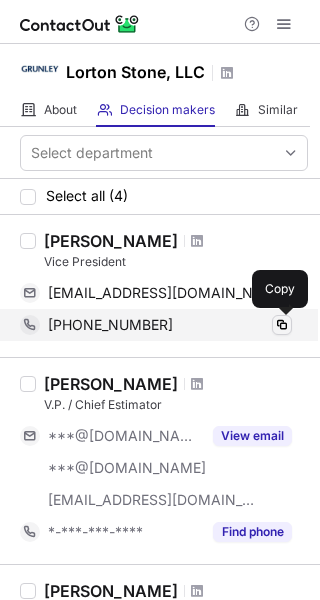 click at bounding box center (282, 325) 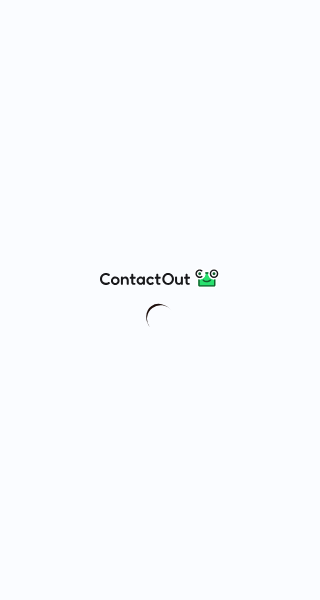 scroll, scrollTop: 0, scrollLeft: 0, axis: both 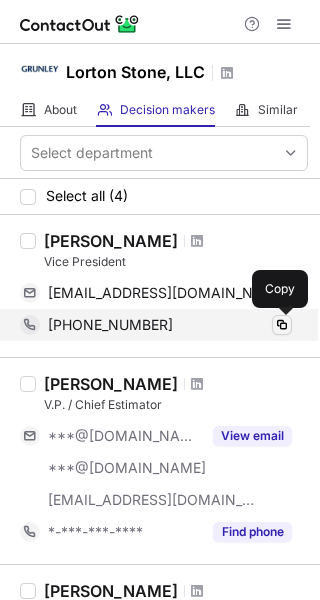 click at bounding box center (282, 325) 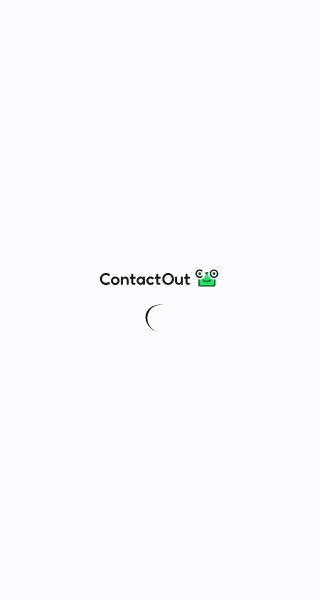 scroll, scrollTop: 0, scrollLeft: 0, axis: both 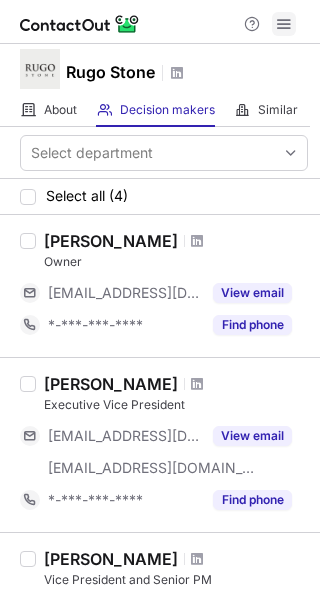 click at bounding box center [284, 24] 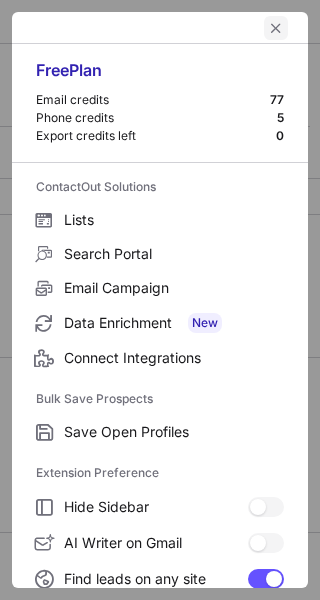 click at bounding box center [276, 28] 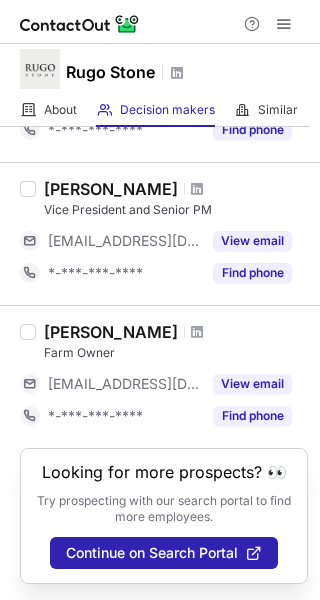 scroll, scrollTop: 270, scrollLeft: 0, axis: vertical 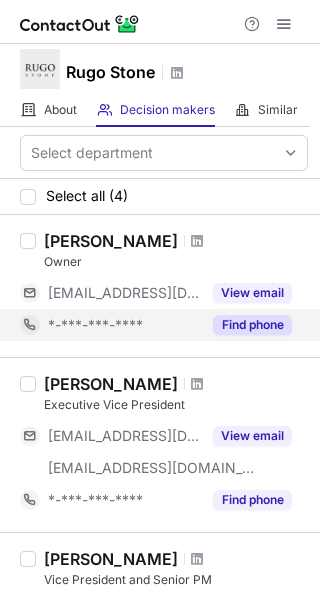 click on "Find phone" at bounding box center [252, 325] 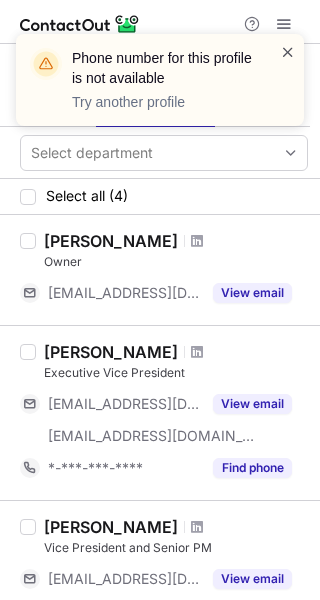 click at bounding box center (288, 52) 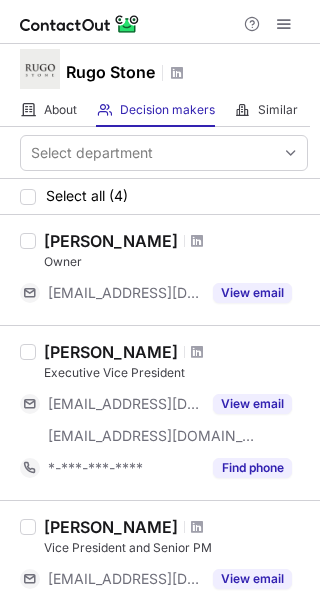 scroll, scrollTop: 100, scrollLeft: 0, axis: vertical 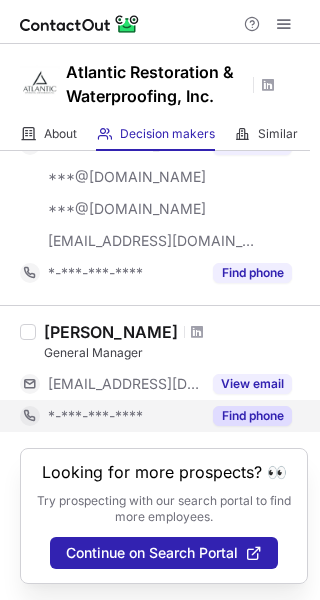 click on "Find phone" at bounding box center [252, 416] 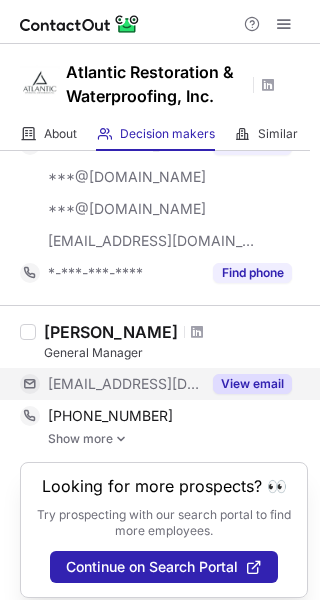 click on "View email" at bounding box center [252, 384] 